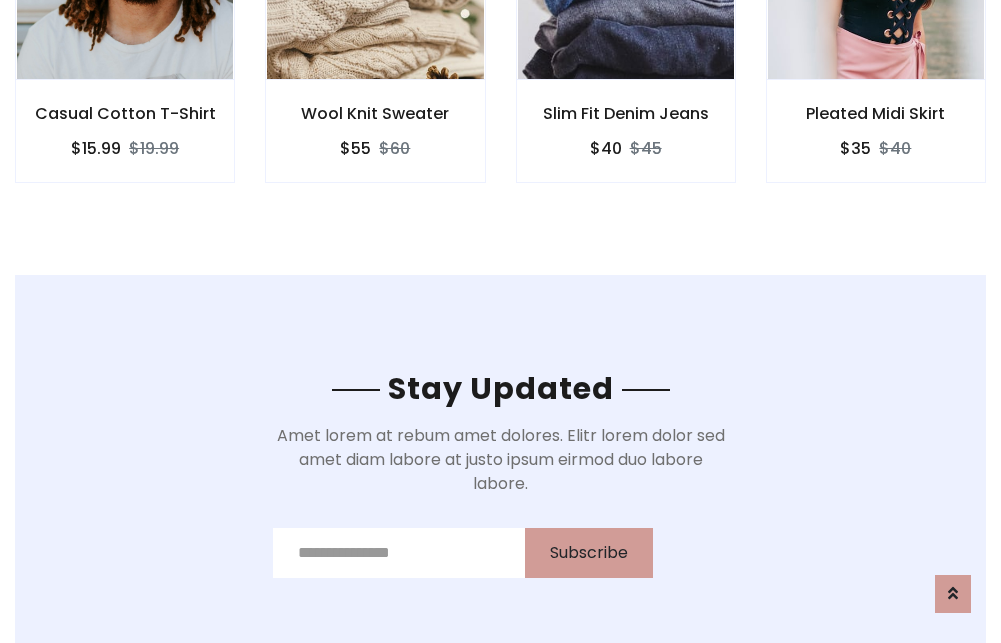 scroll, scrollTop: 3012, scrollLeft: 0, axis: vertical 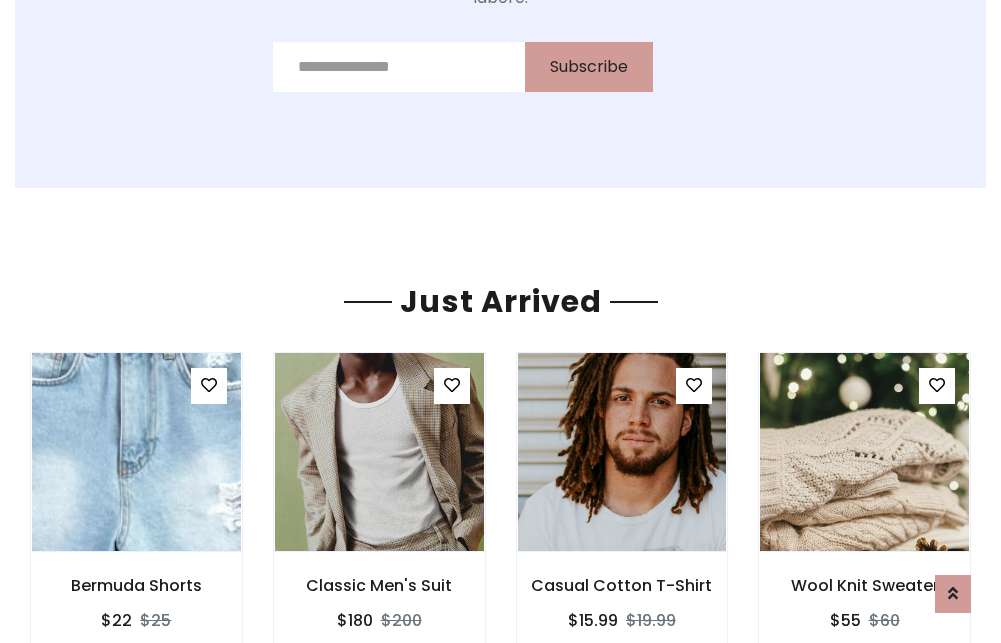 click on "Slim Fit Denim Jeans
$40
$45" at bounding box center (626, -441) 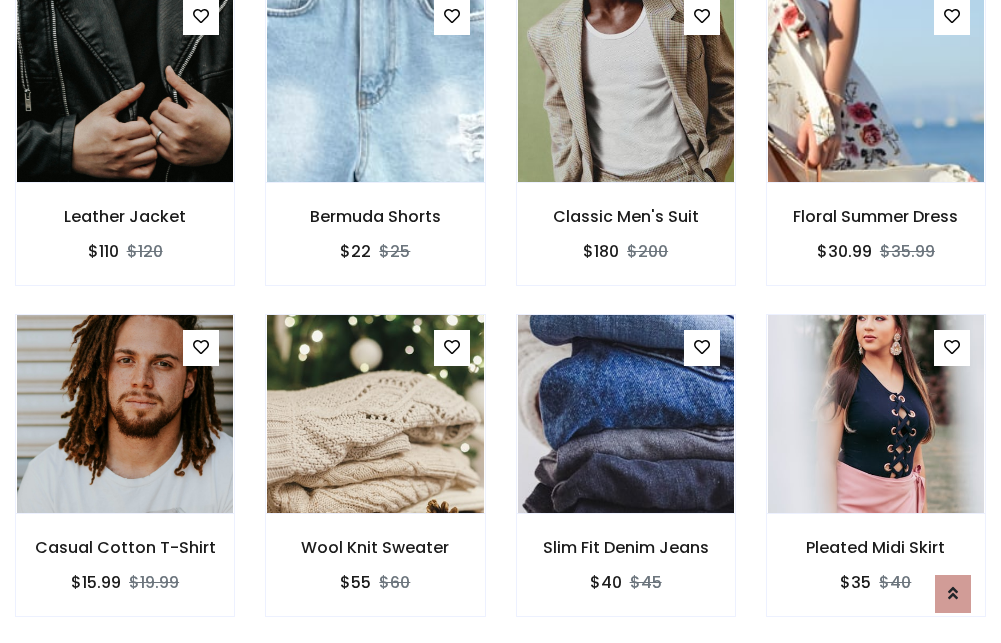 click on "Slim Fit Denim Jeans
$40
$45" at bounding box center (626, 479) 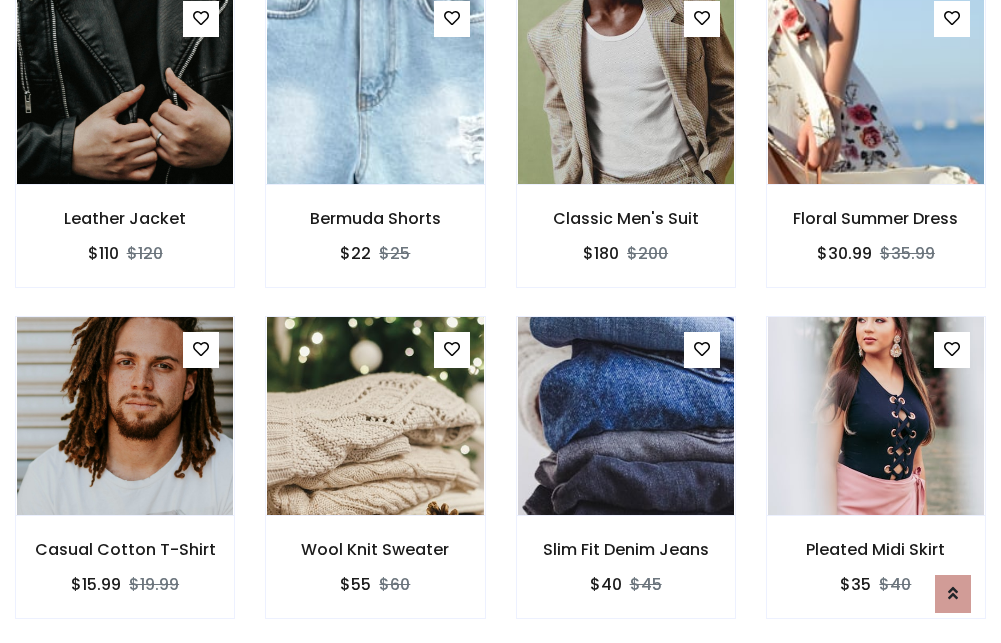 click on "Slim Fit Denim Jeans
$40
$45" at bounding box center [626, 481] 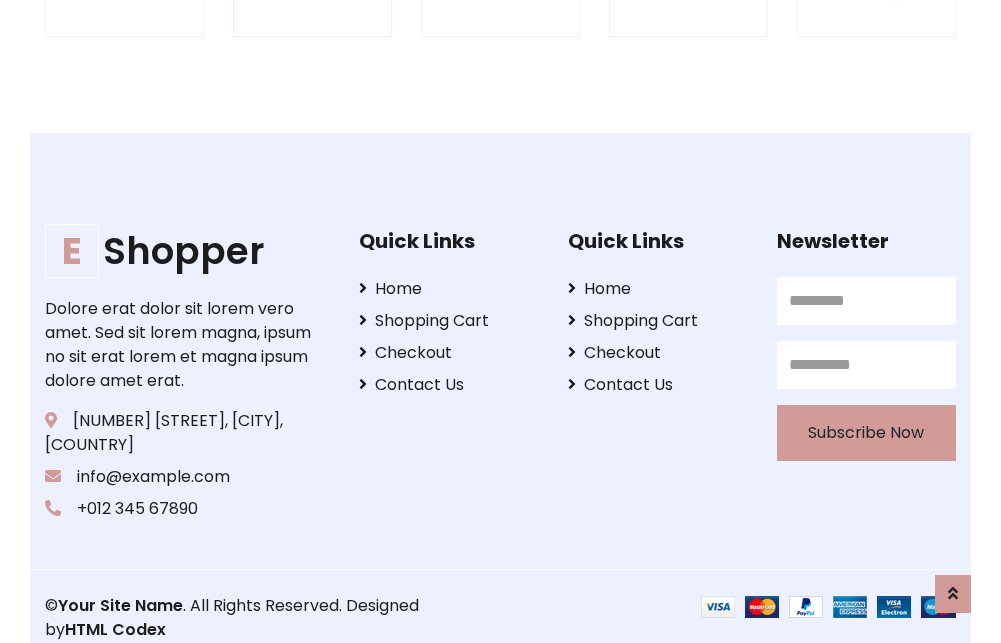 scroll, scrollTop: 3807, scrollLeft: 0, axis: vertical 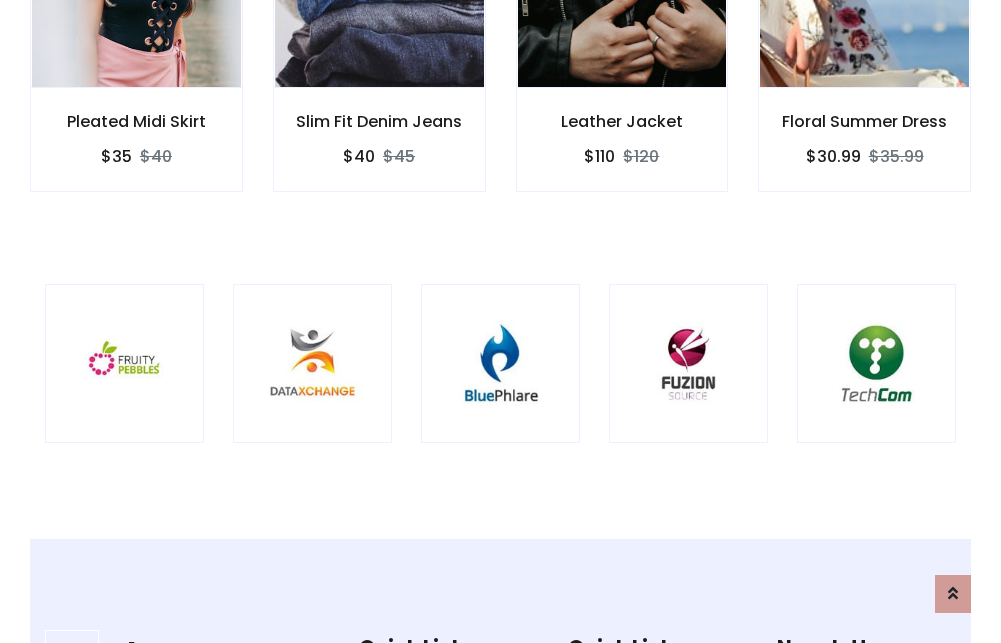 click at bounding box center (500, 363) 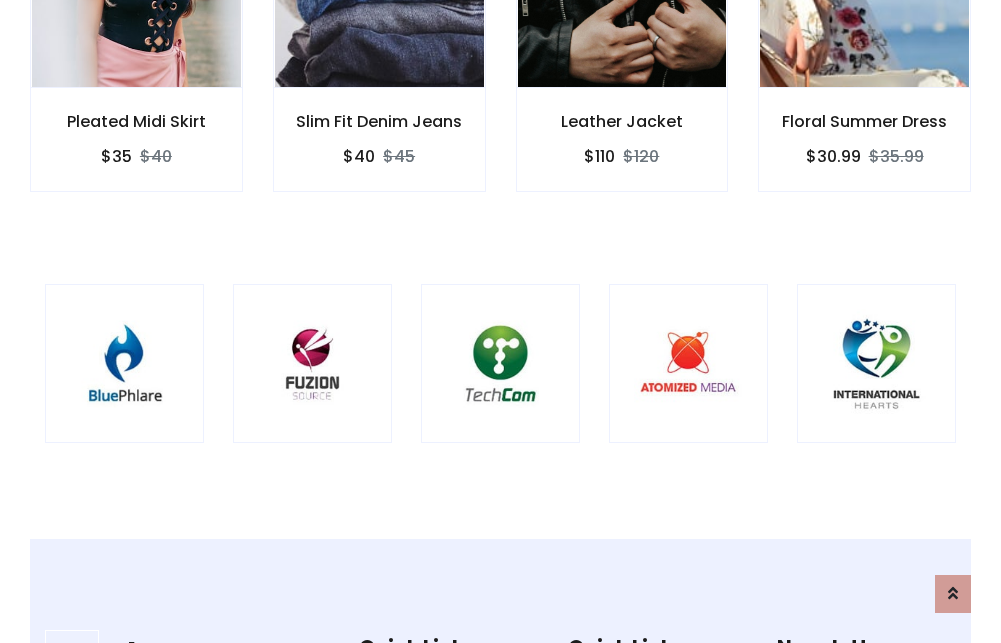 click at bounding box center [500, 363] 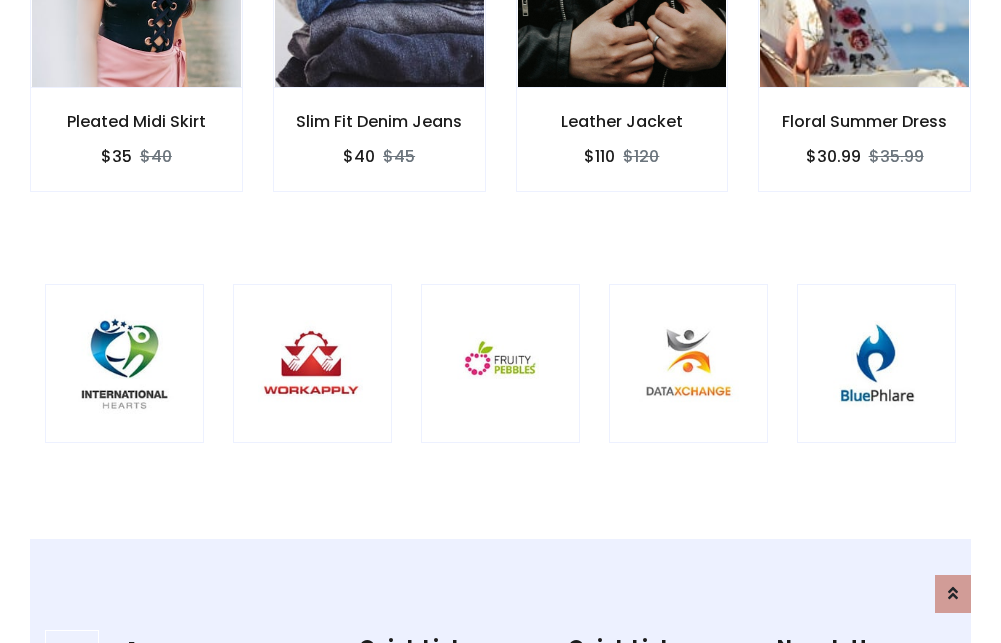 scroll, scrollTop: 0, scrollLeft: 0, axis: both 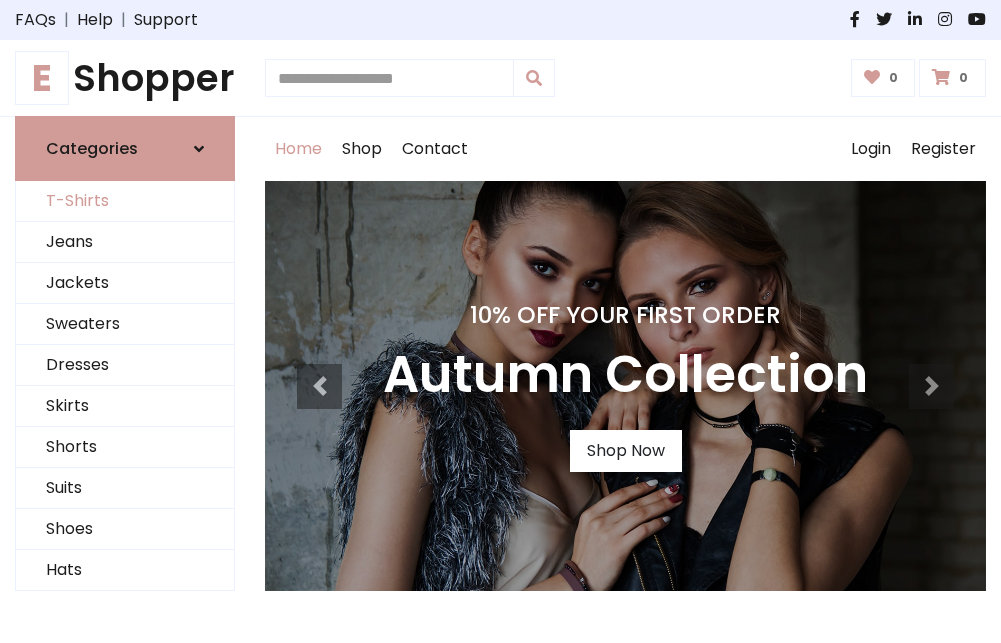 click on "T-Shirts" at bounding box center [125, 201] 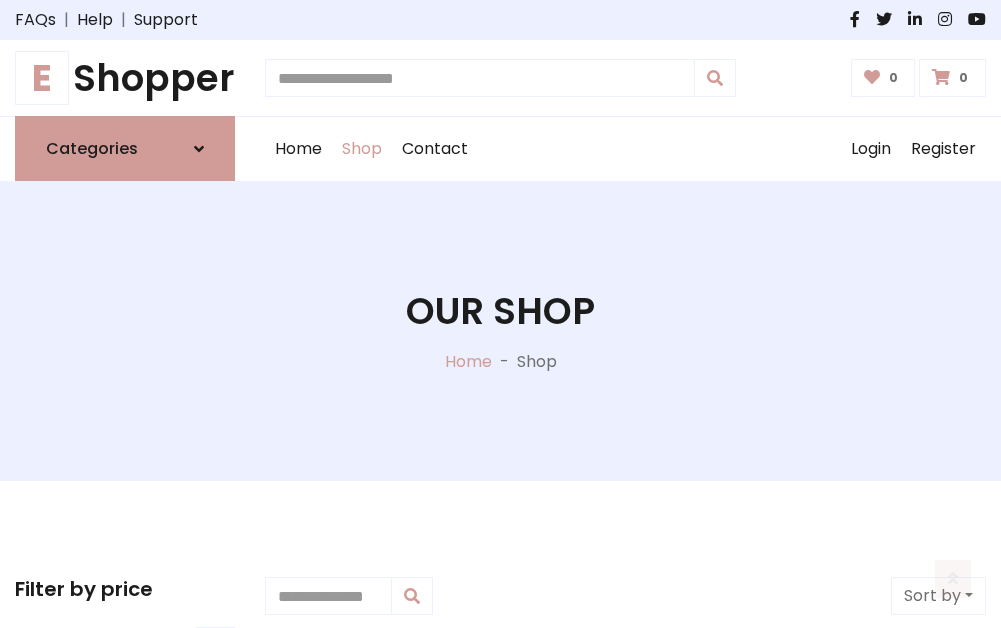 scroll, scrollTop: 802, scrollLeft: 0, axis: vertical 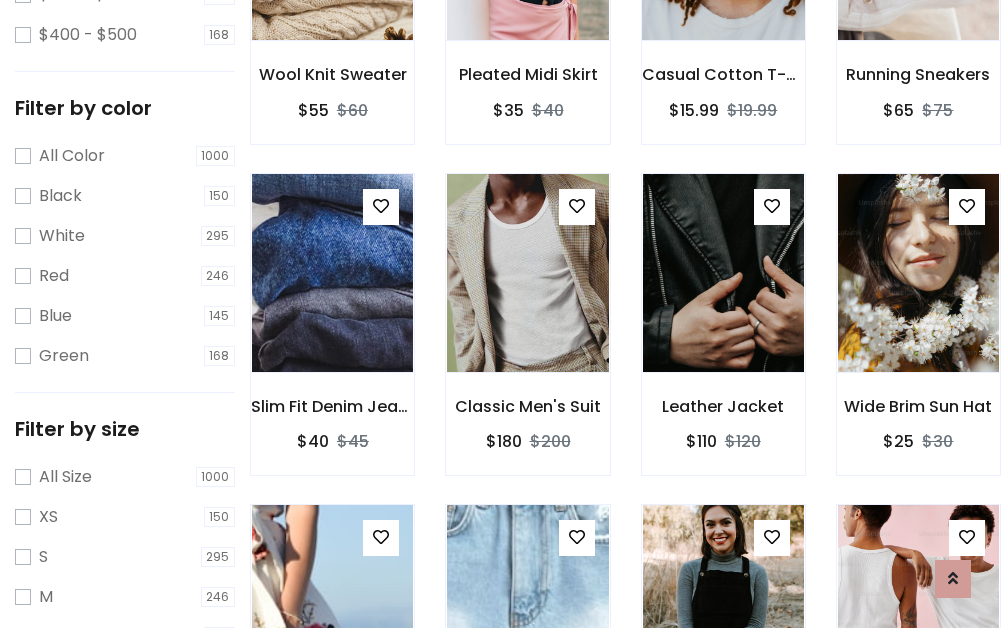 click at bounding box center (723, -59) 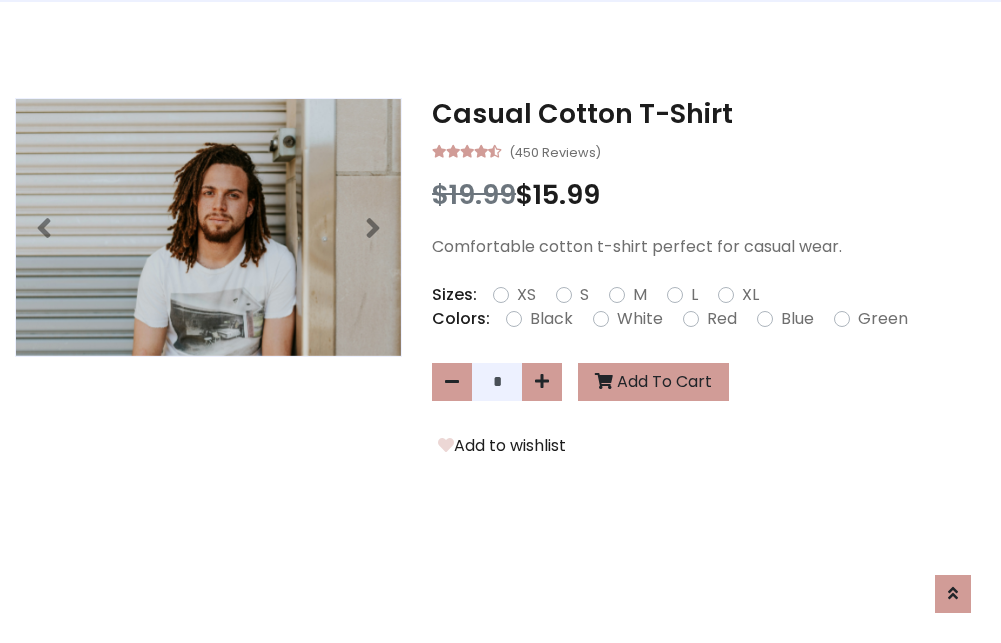 scroll, scrollTop: 0, scrollLeft: 0, axis: both 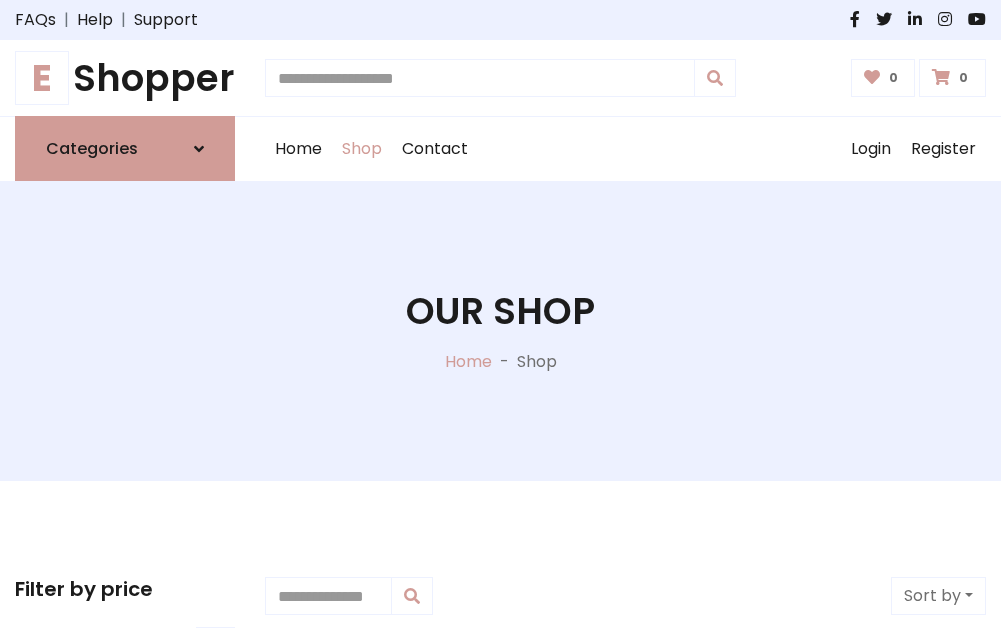 click on "E Shopper" at bounding box center (125, 78) 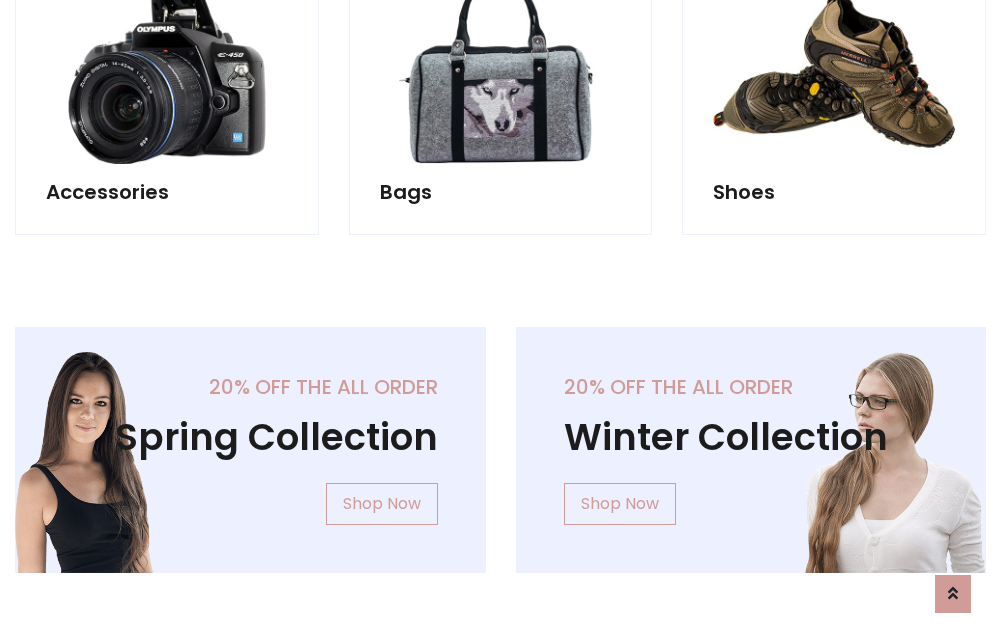 scroll, scrollTop: 1943, scrollLeft: 0, axis: vertical 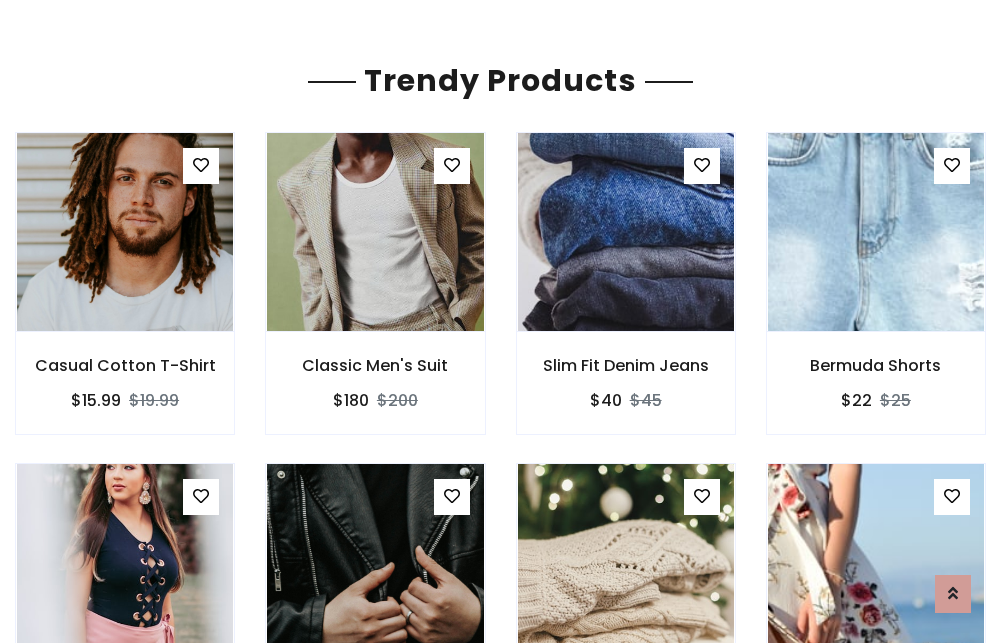 click on "Shop" at bounding box center (362, -1794) 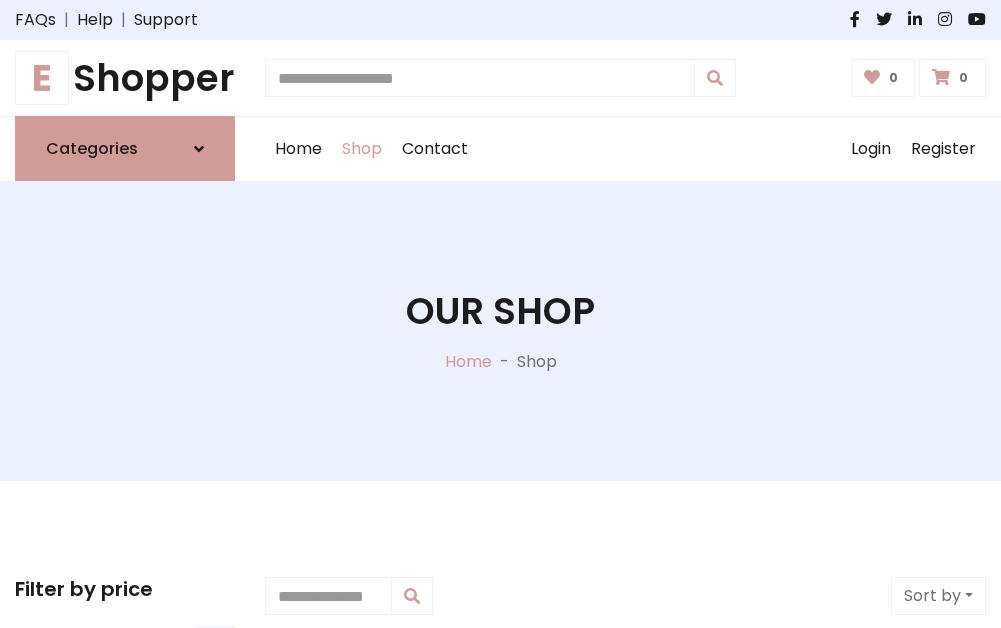 scroll, scrollTop: 0, scrollLeft: 0, axis: both 